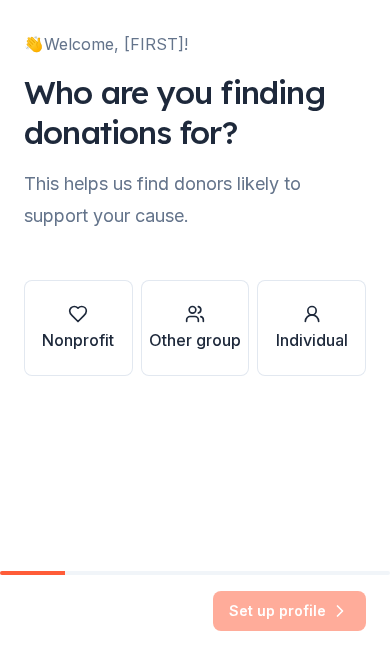scroll, scrollTop: 0, scrollLeft: 0, axis: both 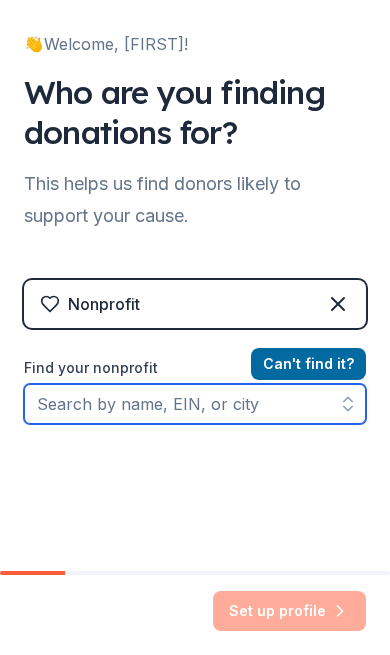 click on "Find your nonprofit" at bounding box center [195, 404] 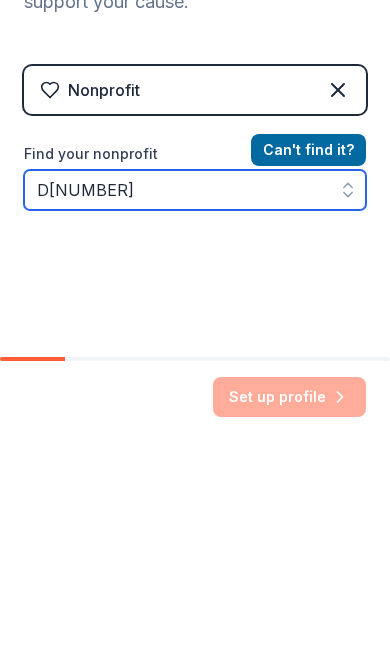 type on "D[NUMBER]" 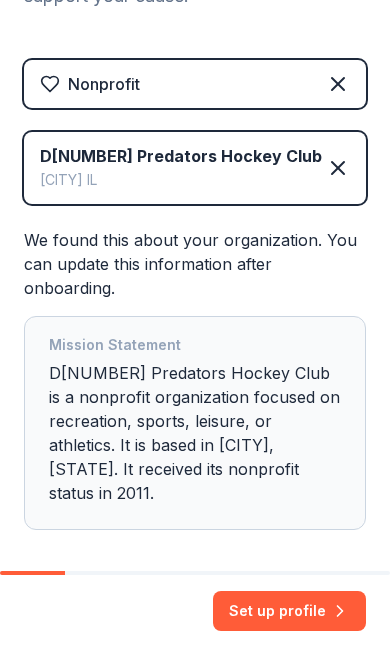 scroll, scrollTop: 219, scrollLeft: 0, axis: vertical 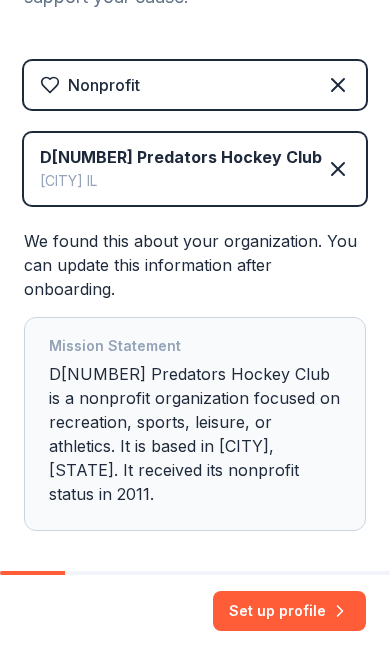 click 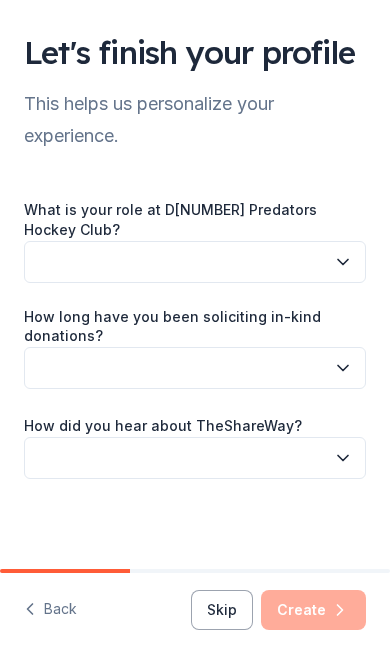 click 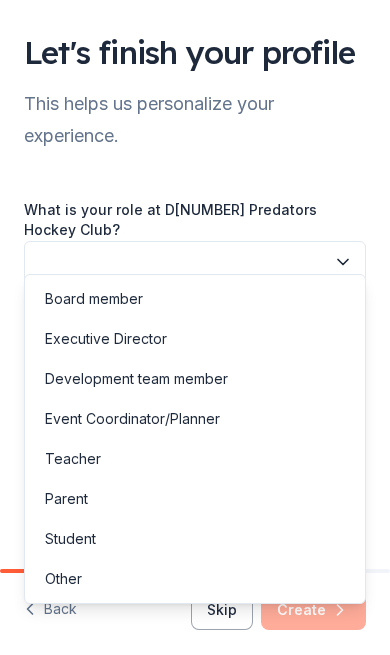 click on "Board member" at bounding box center [195, 299] 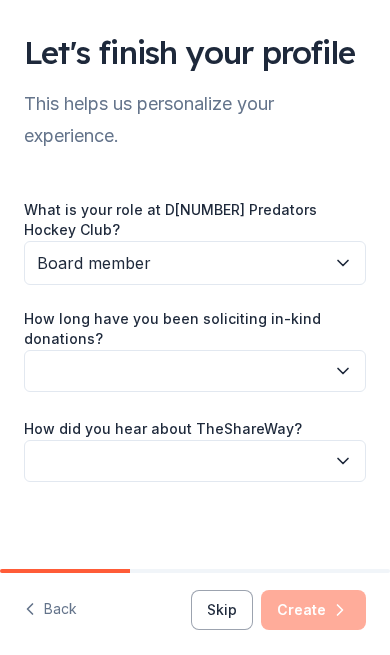 click 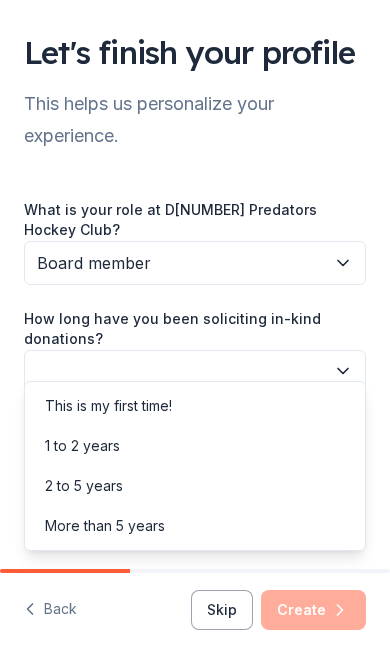 click on "1 to 2 years" at bounding box center [195, 446] 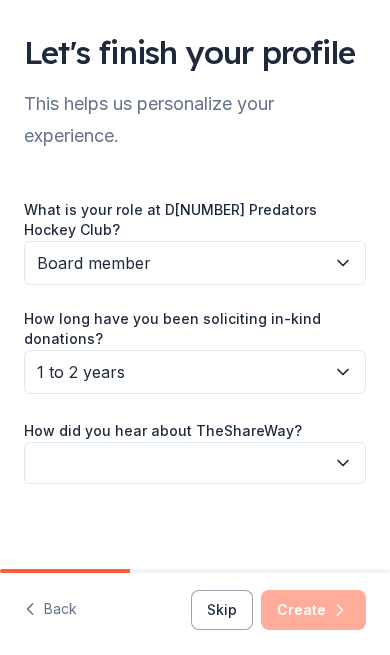 click at bounding box center (195, 463) 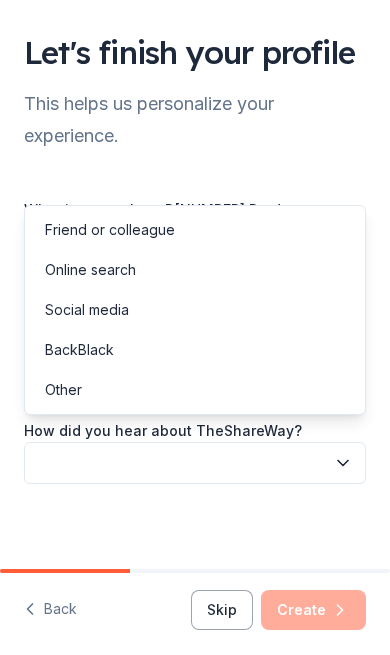 click on "Online search" at bounding box center [195, 270] 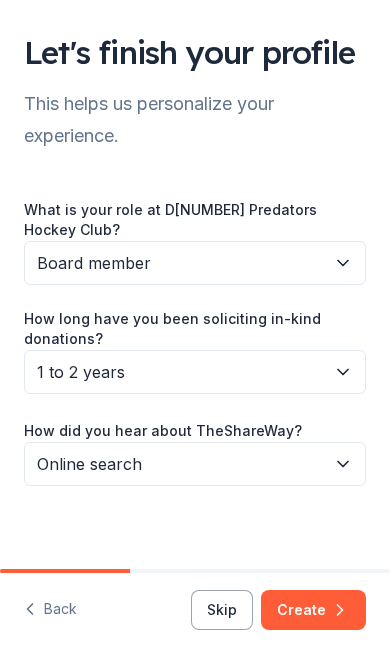 click 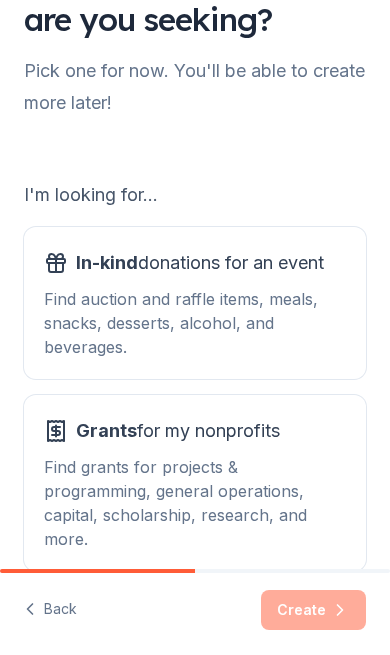 scroll, scrollTop: 74, scrollLeft: 0, axis: vertical 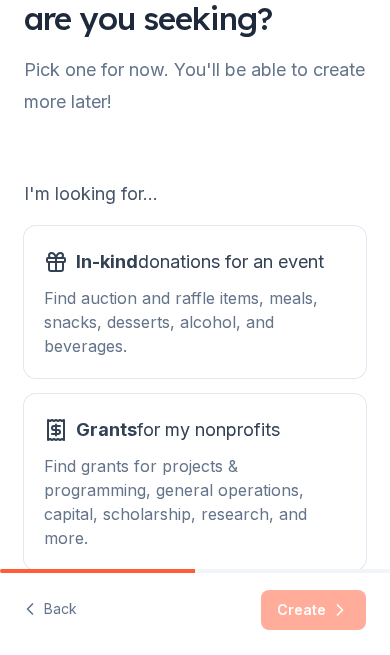 click on "Find auction and raffle items, meals, snacks, desserts, alcohol, and beverages." at bounding box center [195, 322] 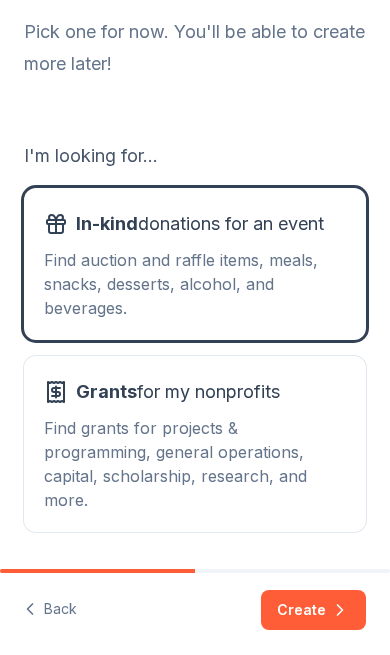 click on "Create" at bounding box center (313, 610) 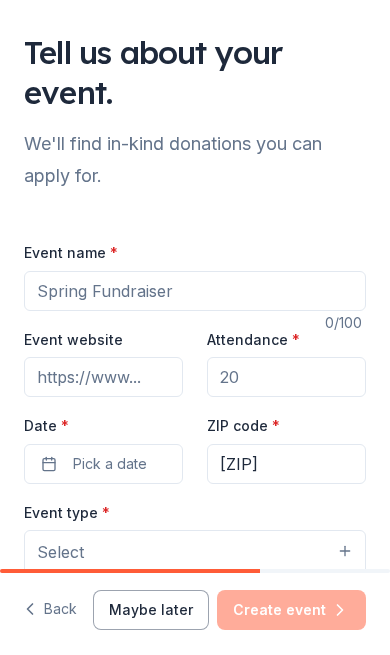 click on "Event website" at bounding box center [103, 377] 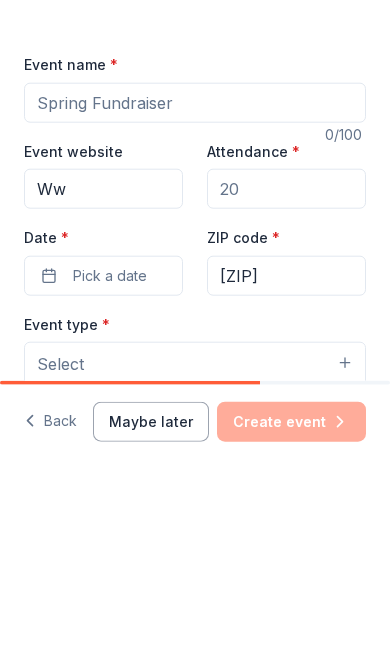 type on "W" 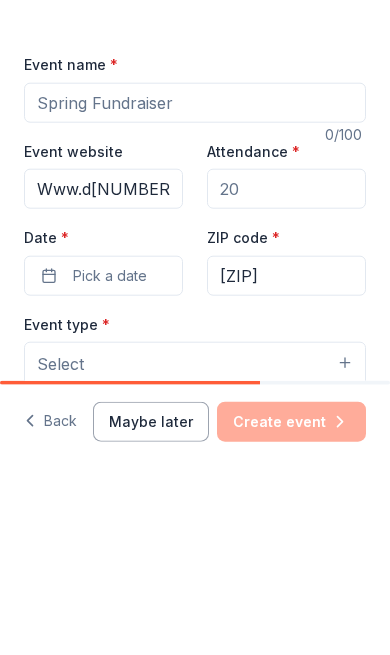 type on "Www.d[NUMBER]predators.com" 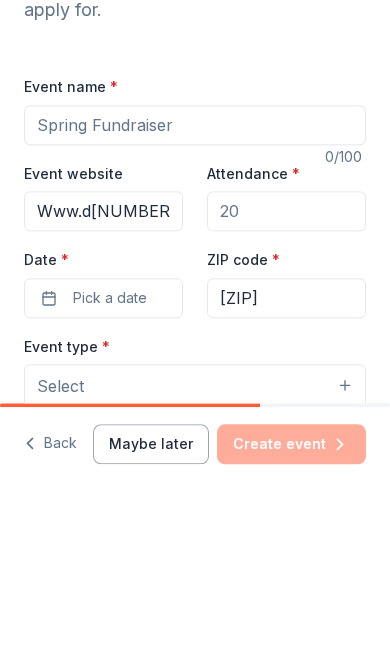 click on "Attendance *" at bounding box center [286, 377] 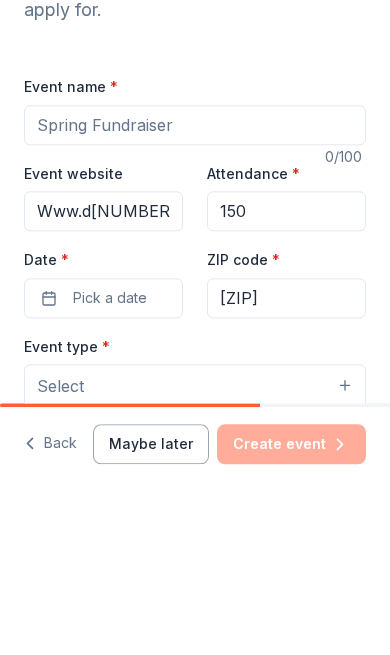 type on "150" 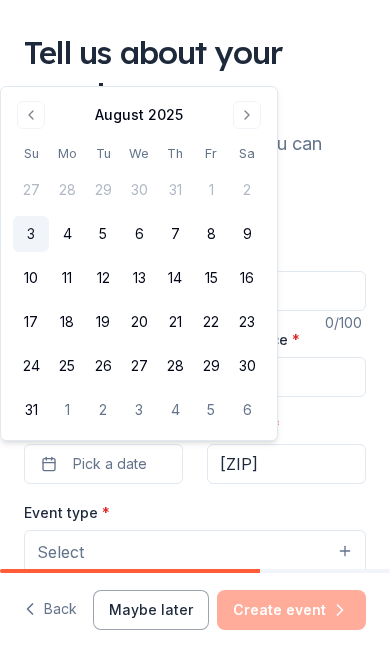 click on "23" at bounding box center (247, 322) 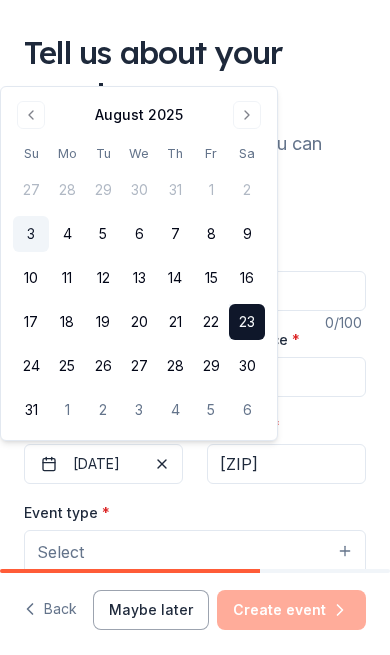 click on "[ZIP]" at bounding box center (286, 464) 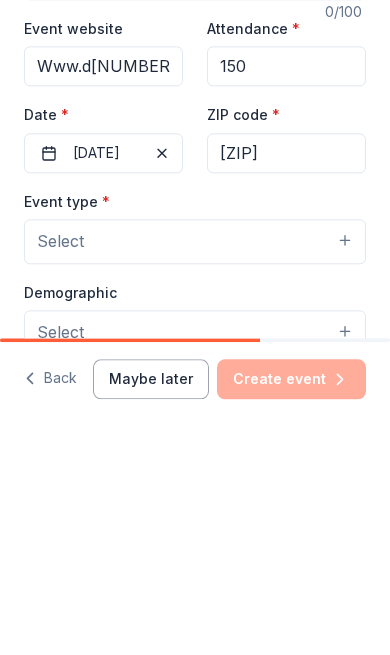 scroll, scrollTop: 79, scrollLeft: 0, axis: vertical 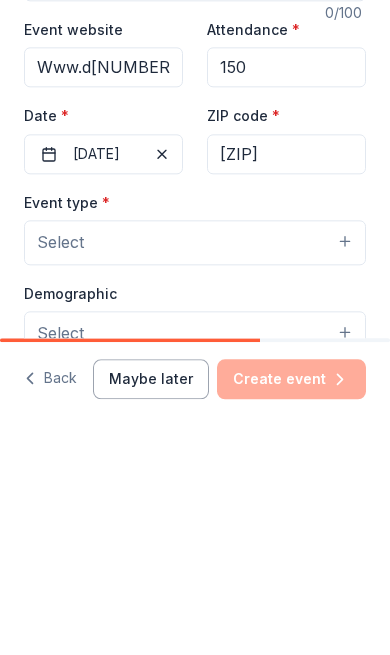 type on "[ZIP]" 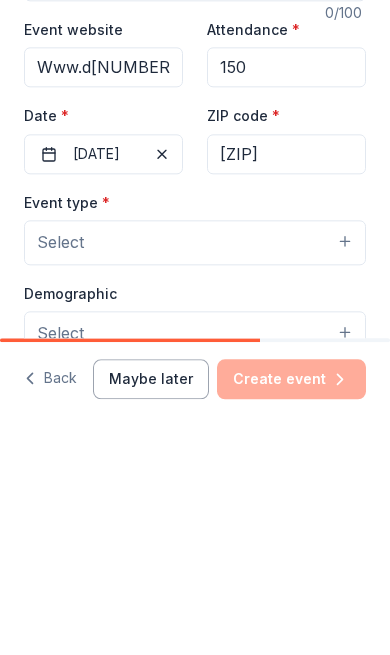 click on "Select" at bounding box center [195, 473] 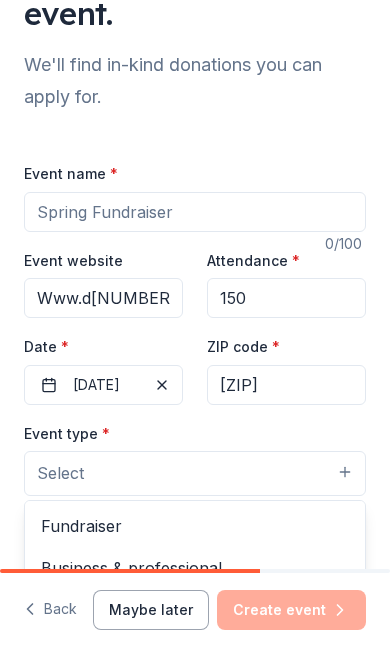 click on "Select" at bounding box center [195, 473] 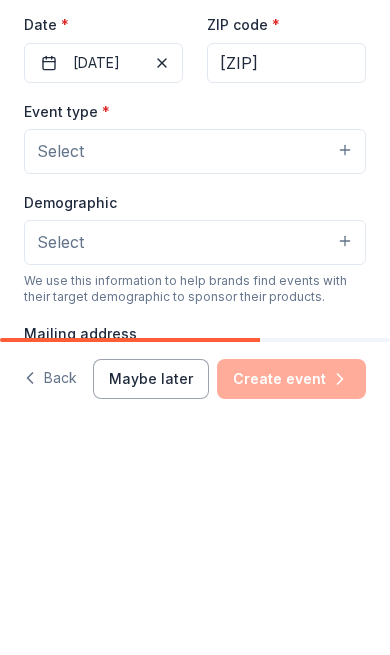 scroll, scrollTop: 165, scrollLeft: 0, axis: vertical 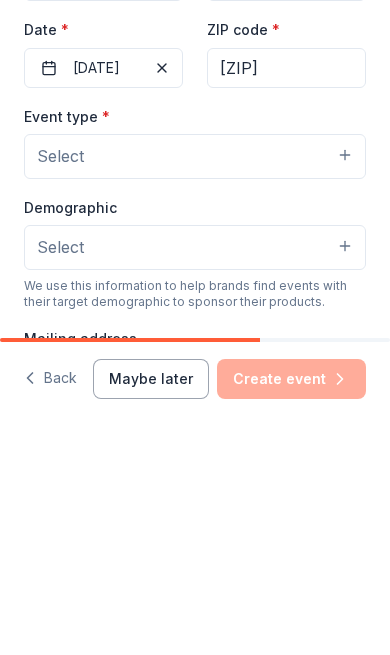 click on "Select" at bounding box center [195, 387] 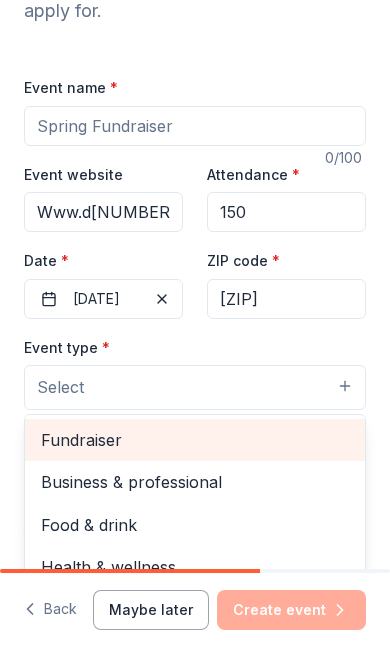 click on "Fundraiser" at bounding box center [195, 440] 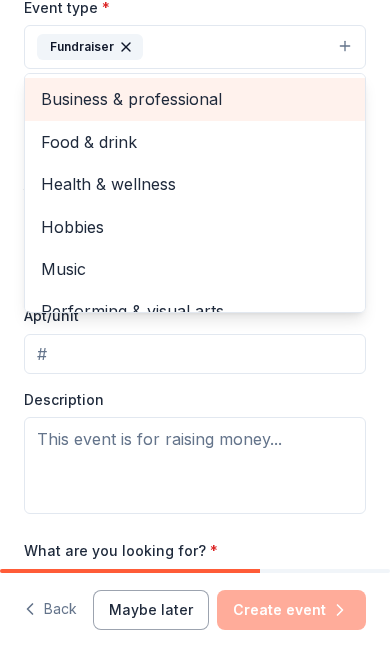 scroll, scrollTop: 508, scrollLeft: 0, axis: vertical 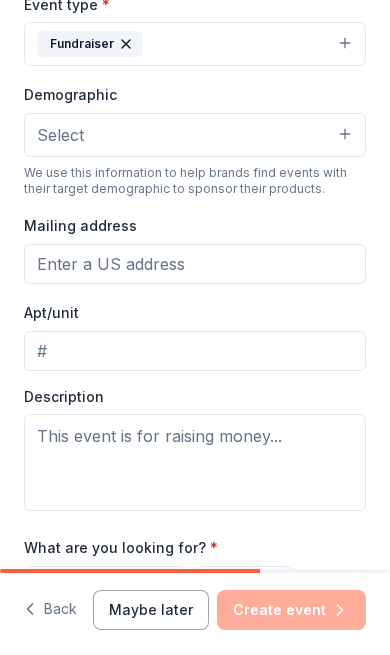 click on "Select" at bounding box center (195, 135) 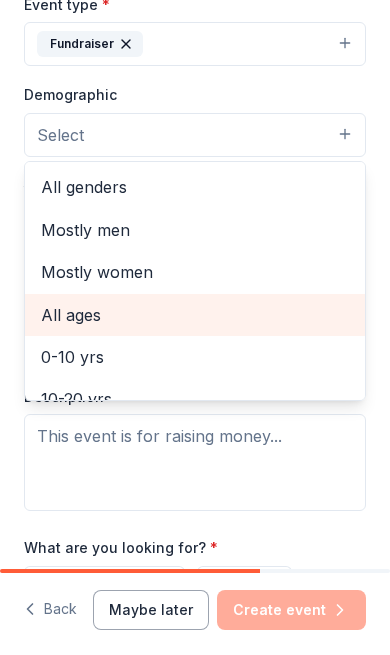 click on "All ages" at bounding box center (195, 315) 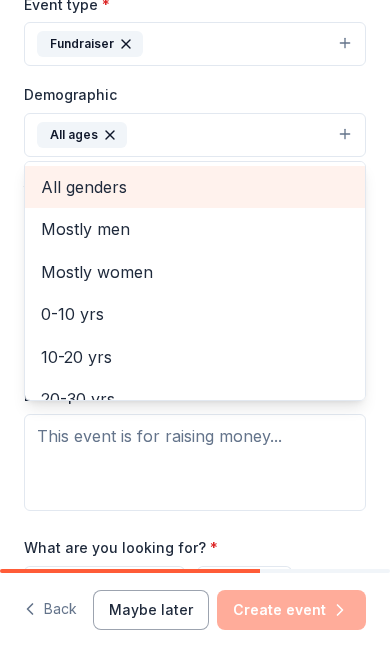 click on "All genders" at bounding box center (195, 187) 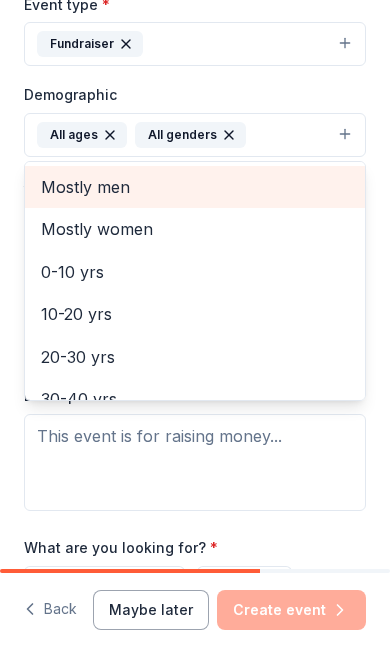 click on "Mostly men" at bounding box center (195, 187) 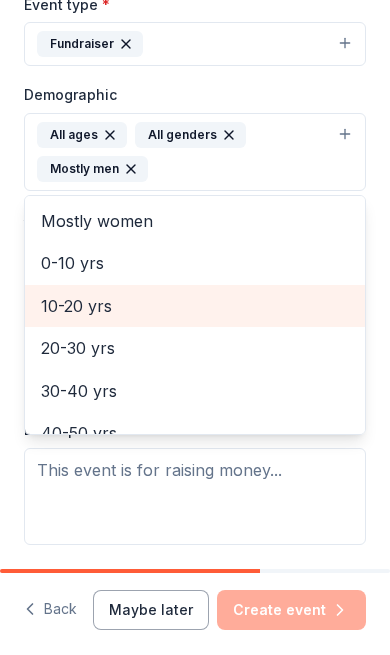 click on "10-20 yrs" at bounding box center (195, 306) 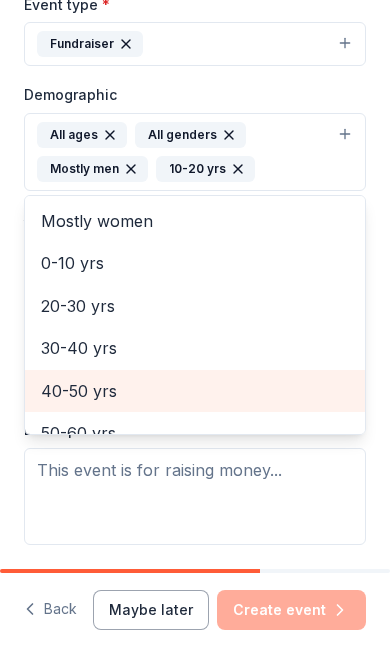click on "40-50 yrs" at bounding box center (195, 391) 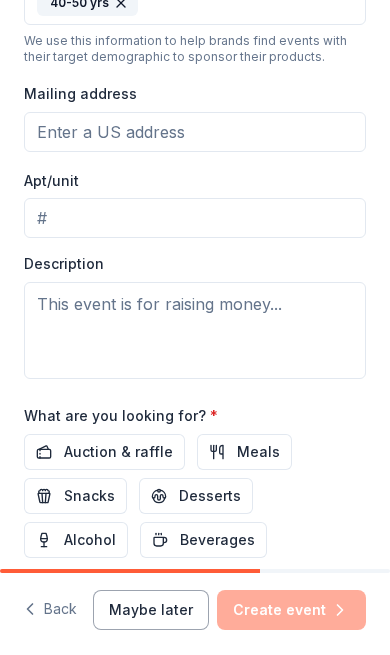 scroll, scrollTop: 623, scrollLeft: 0, axis: vertical 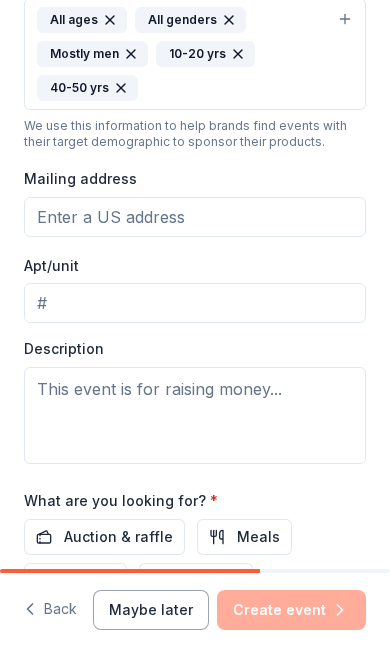 click on "Mailing address" at bounding box center (195, 217) 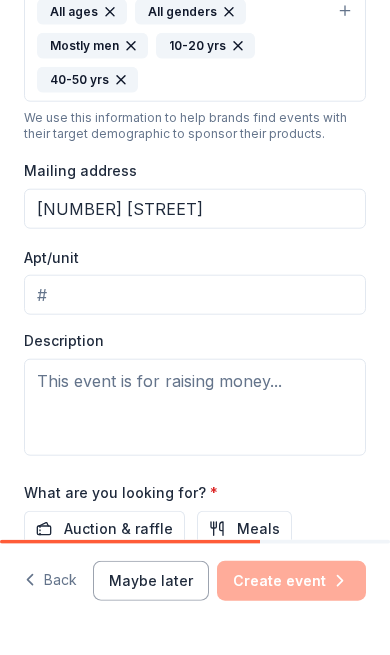 scroll, scrollTop: 565, scrollLeft: 0, axis: vertical 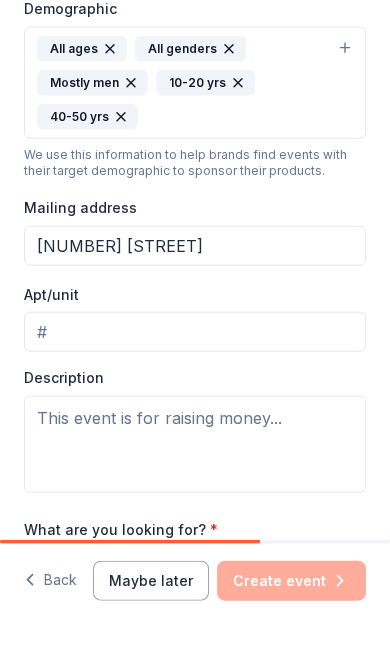 click on "[NUMBER] [STREET]" at bounding box center [195, 275] 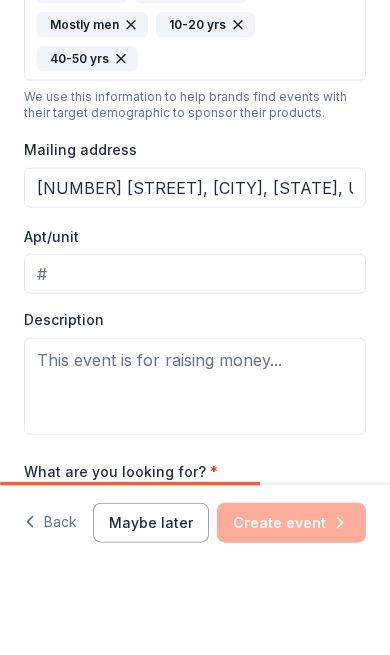 type on "[NUMBER] [STREET], [CITY], [STATE], [ZIP]" 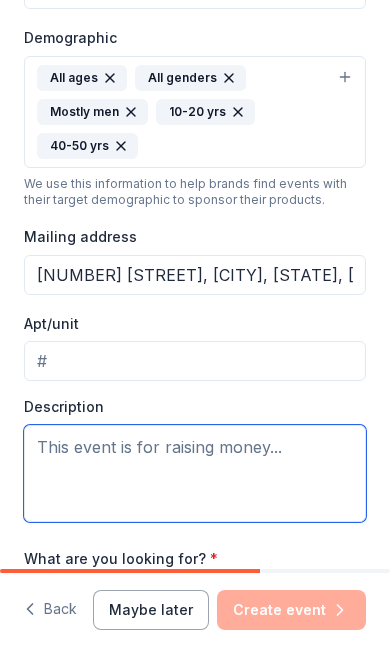 click at bounding box center (195, 473) 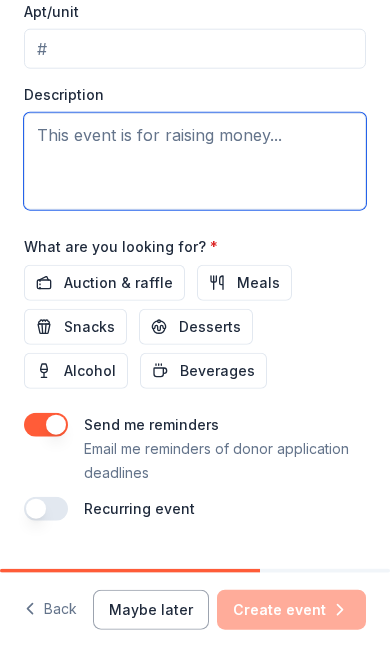 scroll, scrollTop: 879, scrollLeft: 0, axis: vertical 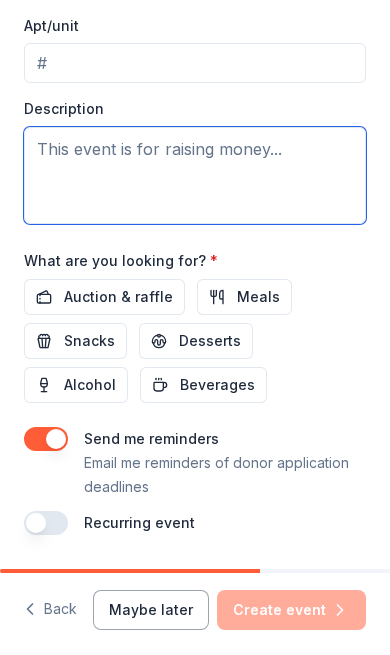 click at bounding box center (195, 175) 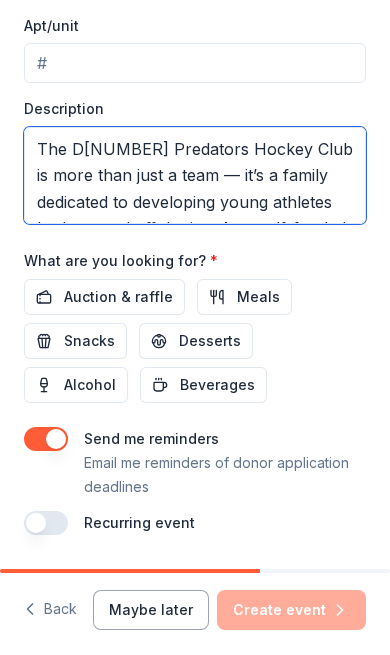 scroll, scrollTop: 675, scrollLeft: 0, axis: vertical 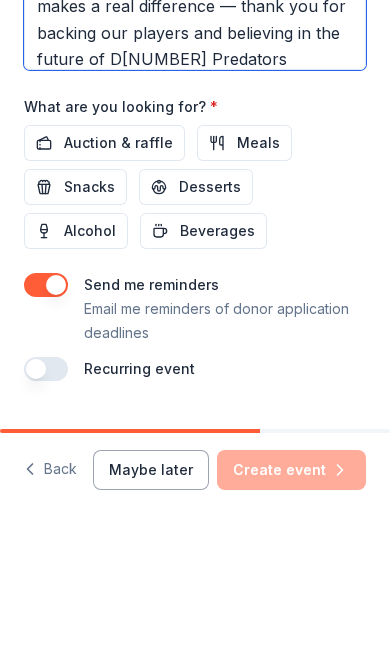 type on "The D[NUMBER] Predators Hockey Club is more than just a team — it’s a family dedicated to developing young athletes both on and off the ice. As a self-funded program, we rely heavily on the support of our community to keep participation affordable and accessible for all families, regardless of financial background.
This fundraiser is essential to our mission.
The funds raised will directly support:
Ice Time & Facility Costs – ensuring our teams have consistent, quality practice and game experiences
Tournament & Travel Expenses – providing competitive opportunities that build teamwork and skill
Financial Aid – offering support for families in need so that no player is left behind due to cost
Every dollar raised helps us continue offering a strong, inclusive program that builds confidence, leadership, and a lifelong love of the game. Your support makes a real difference — thank you for backing our players and believing in the future of D[NUMBER] Predators Hockey!" 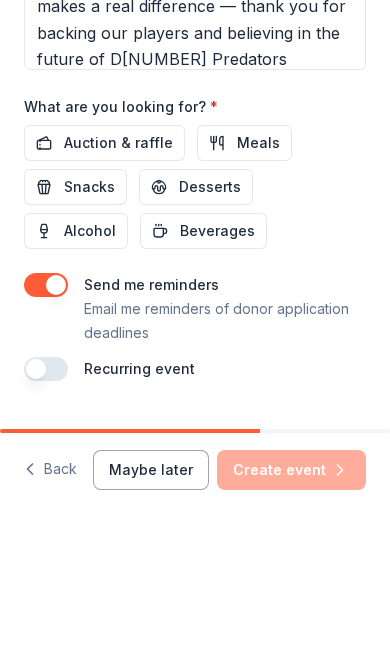 click on "Auction & raffle" at bounding box center [118, 283] 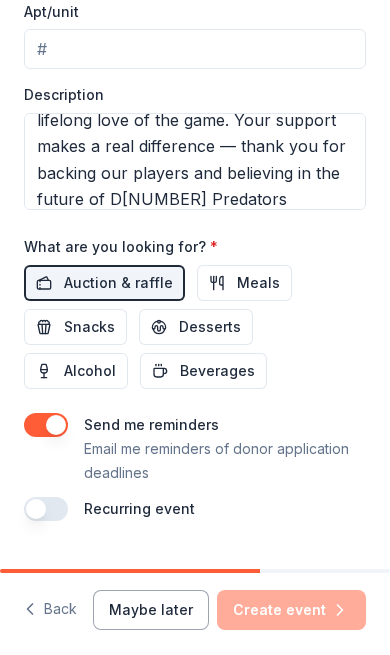 click on "Beverages" at bounding box center [217, 371] 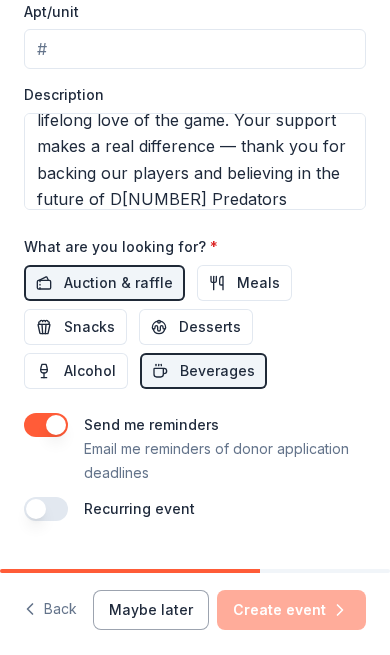 click on "Beverages" at bounding box center (217, 371) 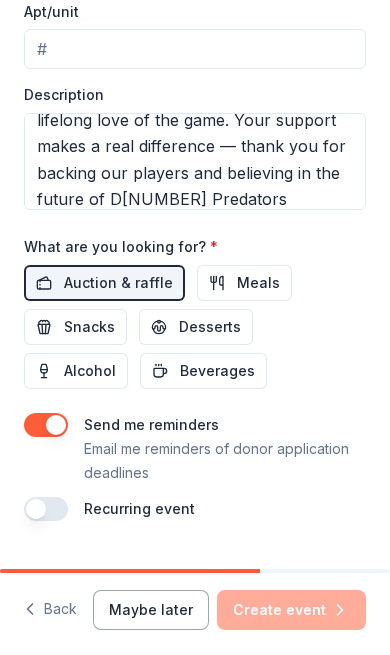 click on "Tell us about your event. We'll find in-kind donations you can apply for. Event name * 0 /100 Event website Www.d[NUMBER]predators.com Attendance * 150 Date * [DATE] ZIP code * [ZIP] Event type * Fundraiser Demographic All ages All genders Mostly men 10-20 yrs 40-50 yrs We use this information to help brands find events with their target demographic to sponsor their products. Mailing address [NUMBER] [STREET], [CITY], [STATE] Apt/unit Description What are you looking for? * Auction & raffle Meals Snacks Desserts Alcohol Beverages Send me reminders Email me reminders of donor application deadlines Recurring event" at bounding box center (195, -154) 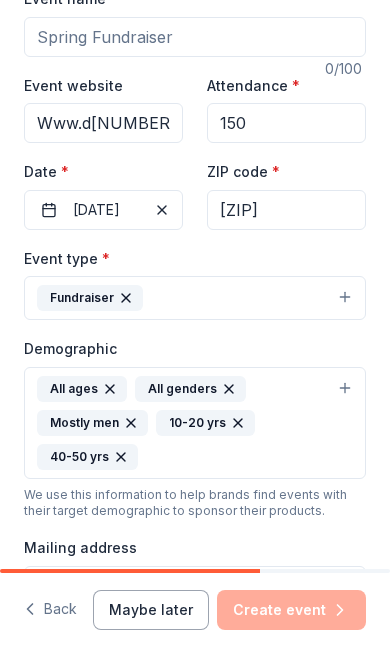 scroll, scrollTop: 253, scrollLeft: 0, axis: vertical 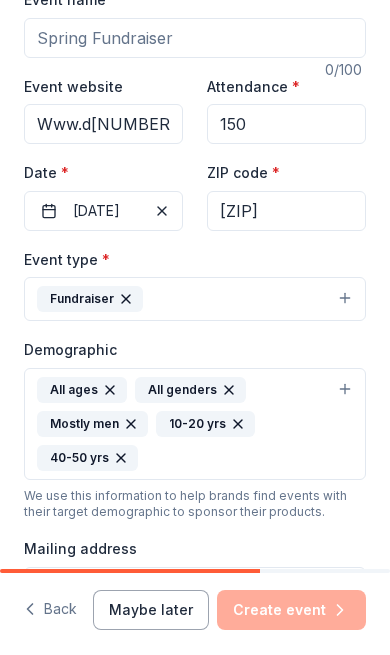 click on "[DATE]" at bounding box center [103, 211] 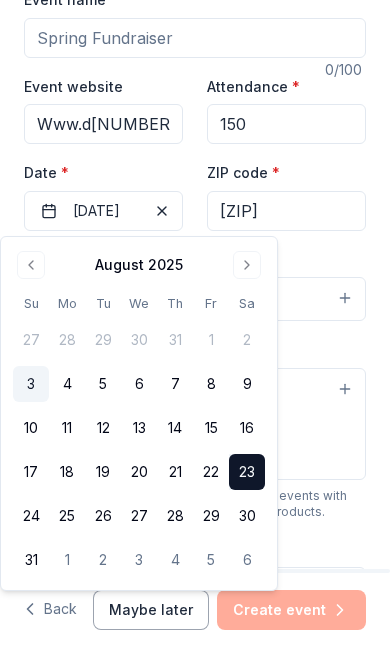 click on "30" at bounding box center (247, 516) 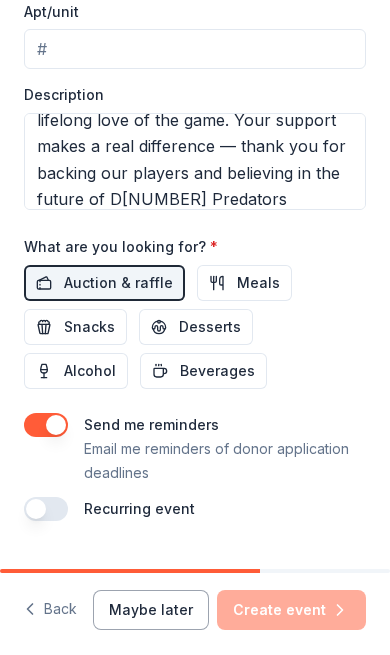 scroll, scrollTop: 879, scrollLeft: 0, axis: vertical 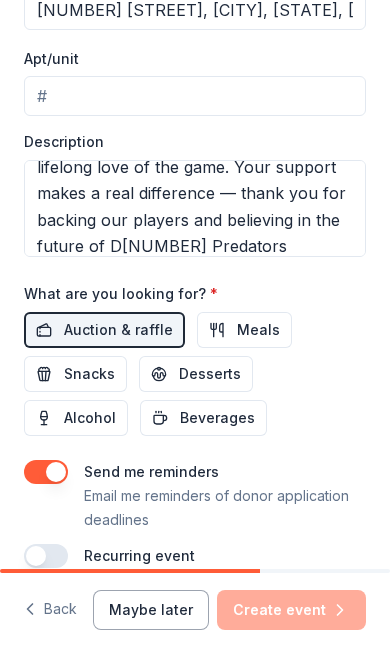 click on "Beverages" at bounding box center (217, 418) 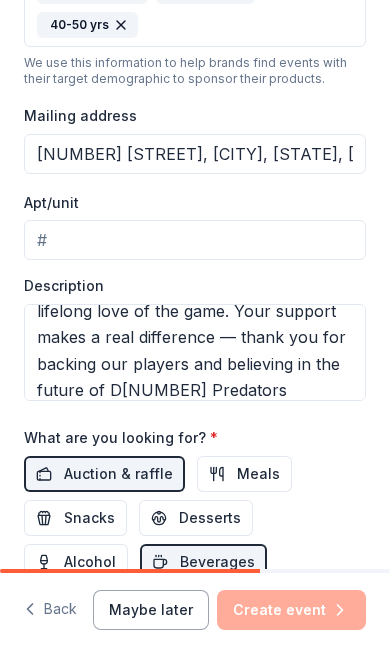 scroll, scrollTop: 521, scrollLeft: 0, axis: vertical 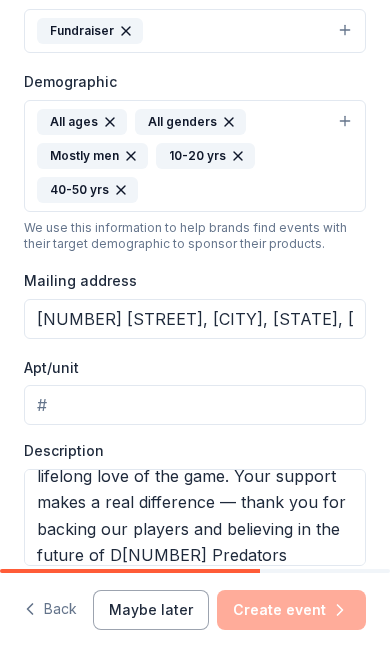 click on "Apt/unit" at bounding box center (195, 405) 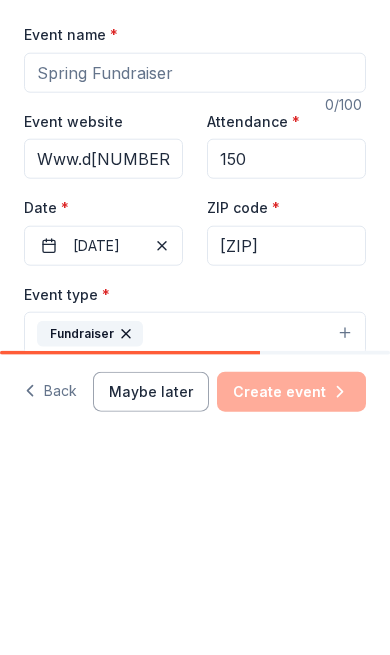 scroll, scrollTop: 0, scrollLeft: 0, axis: both 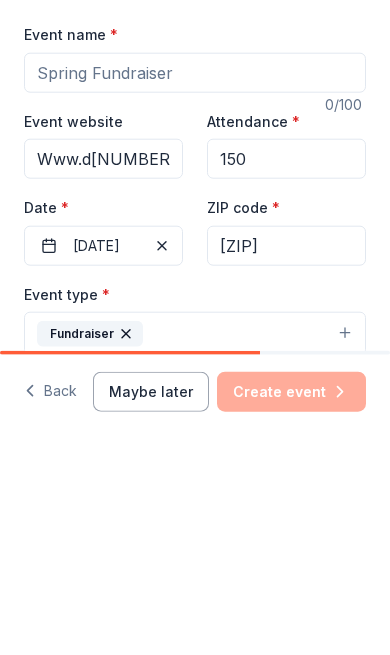 click on "Event name *" at bounding box center (195, 291) 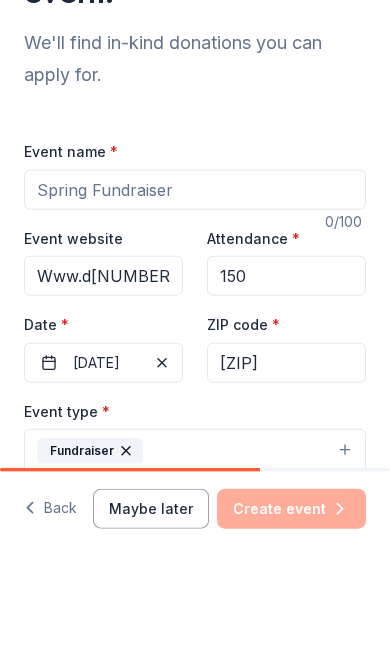 click on "Event name *" at bounding box center (195, 291) 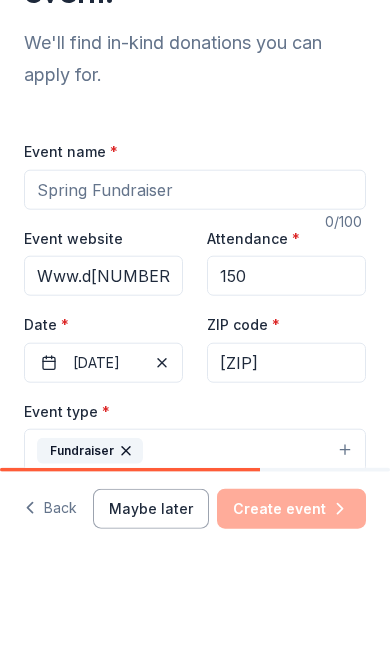 click on "Event name *" at bounding box center (195, 291) 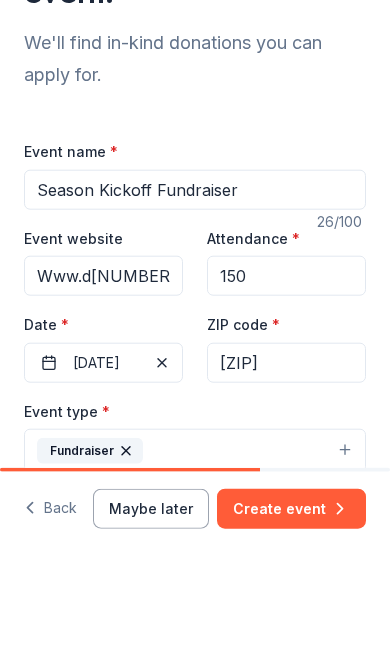 type on "Season Kickoff Fundraiser" 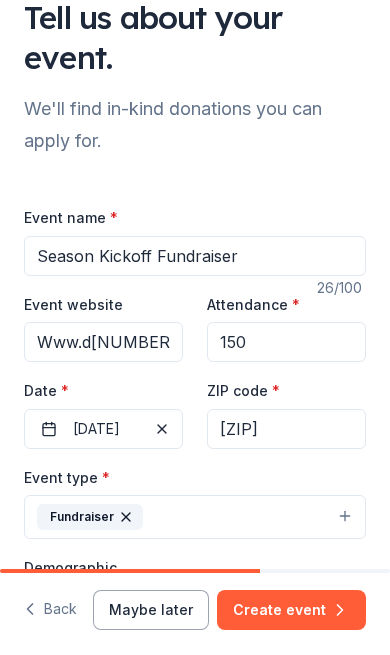 scroll, scrollTop: 71, scrollLeft: 0, axis: vertical 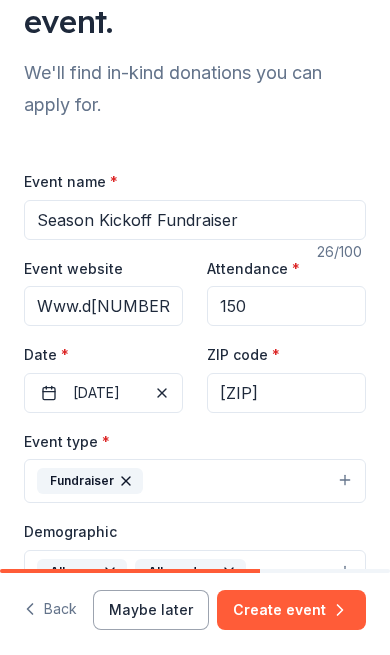 click on "[ZIP]" at bounding box center (286, 393) 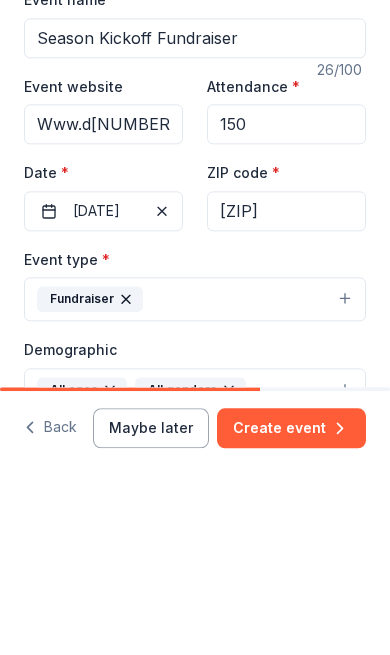 click on "[DATE]" at bounding box center (103, 393) 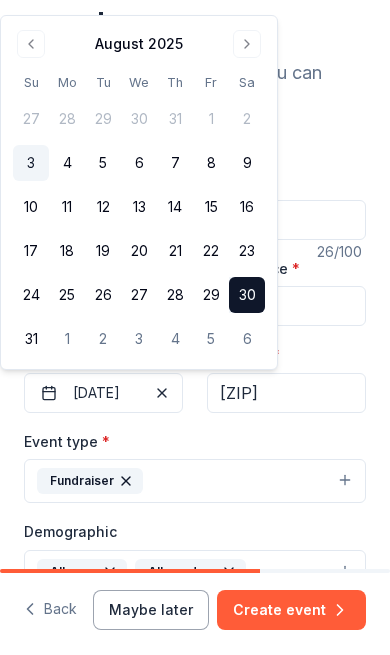 click on "[ZIP]" at bounding box center (286, 393) 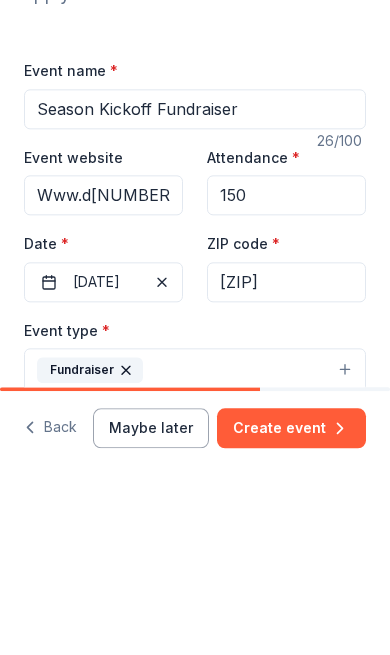 scroll, scrollTop: 0, scrollLeft: 0, axis: both 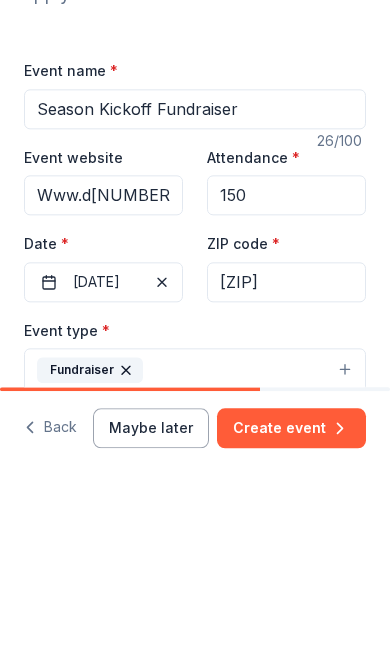 click on "[DATE]" at bounding box center (103, 464) 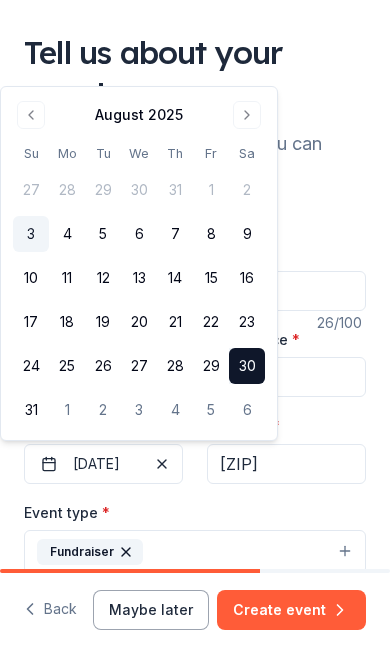 click on "23" at bounding box center [247, 322] 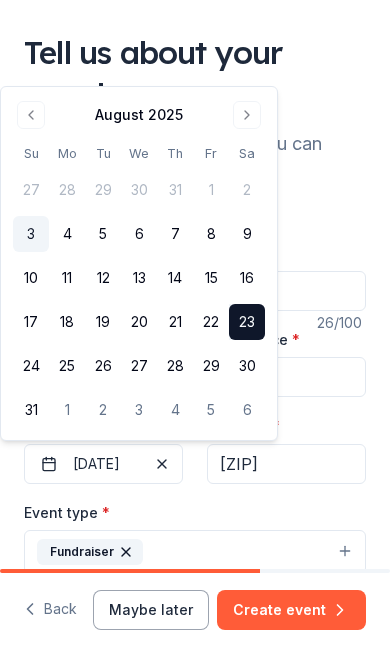 click on "Event name * Season Kickoff Fundraiser 26 /100 Event website Www.d[NUMBER]predators.com Attendance * 150 Date * [DATE] ZIP code * [ZIP] Event type * Fundraiser Demographic All ages All genders Mostly men 10-20 yrs 40-50 yrs We use this information to help brands find events with their target demographic to sponsor their products. Mailing address [NUMBER] [STREET], [CITY], [STATE] Apt/unit Description What are you looking for? * Auction & raffle Meals Snacks Desserts Alcohol Beverages Send me reminders Email me reminders of donor application deadlines Recurring event" at bounding box center (195, 803) 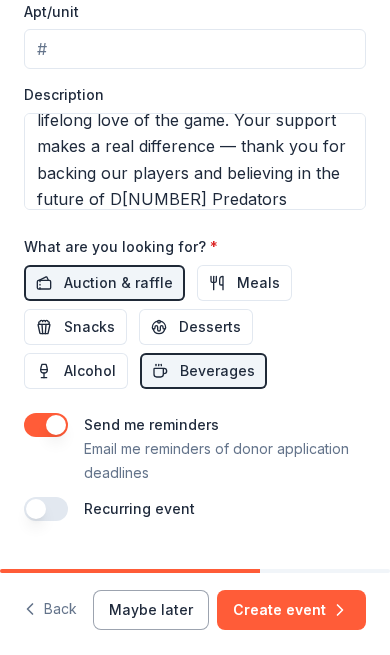 scroll, scrollTop: 879, scrollLeft: 0, axis: vertical 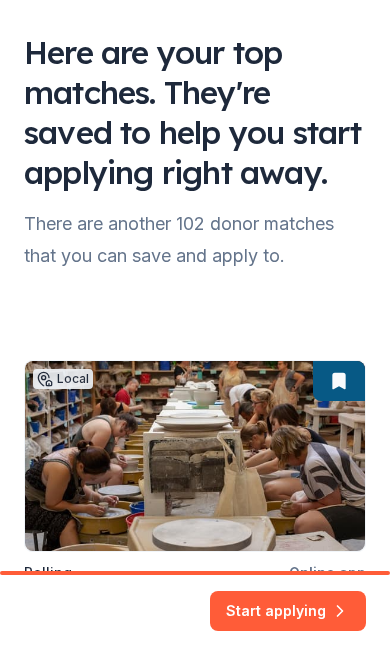 click on "Local Rolling Online app Lillstreet Art Center New Gift certificates for classes and workshops 16   applies  last week 13  days left PRP Wine International New Two in-home wine sampling gift certificates 19   applies  last week Rolling Online app Termini Brothers Bakery New Gift cards, product donations Local Rolling Online app Georgio's Chicago Pizzeria & Pub New Gift certificate(s) Top rated 3   applies  last week 6  days left Online app Casey's 5.0 Donation depends on request" at bounding box center (195, 1219) 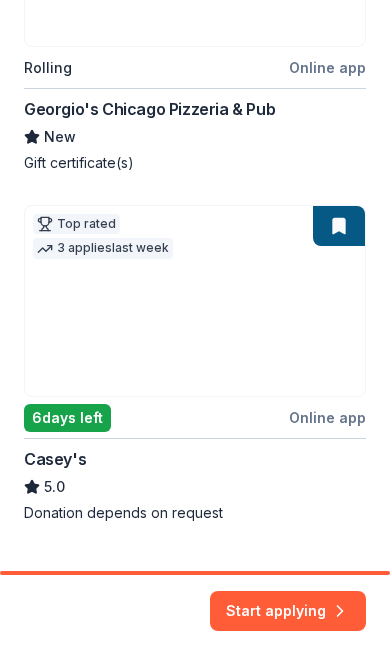 scroll, scrollTop: 1595, scrollLeft: 0, axis: vertical 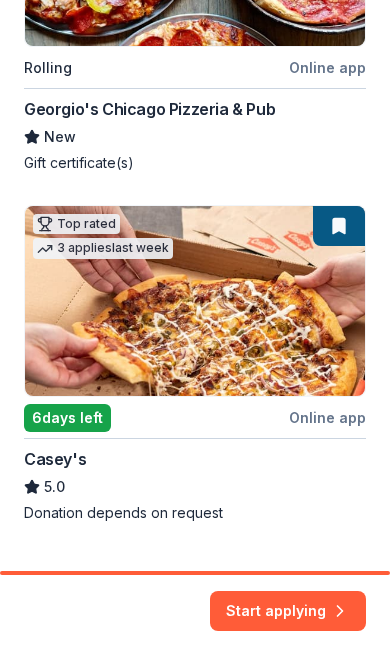 click on "Local Rolling Online app Lillstreet Art Center New Gift certificates for classes and workshops 16   applies  last week 13  days left PRP Wine International New Two in-home wine sampling gift certificates 19   applies  last week Rolling Online app Termini Brothers Bakery New Gift cards, product donations Local Rolling Online app Georgio's Chicago Pizzeria & Pub New Gift certificate(s) Top rated 3   applies  last week 6  days left Online app Casey's 5.0 Donation depends on request" at bounding box center (195, -336) 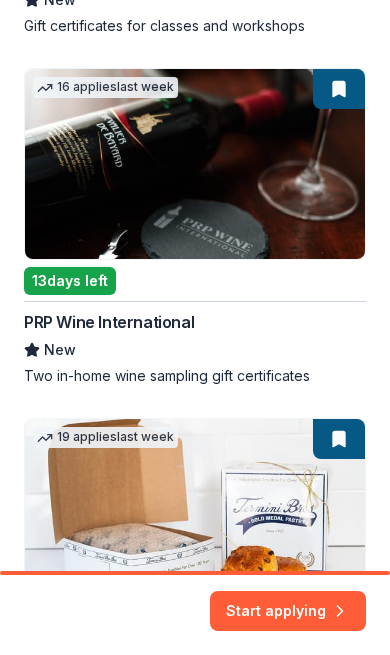 scroll, scrollTop: 641, scrollLeft: 0, axis: vertical 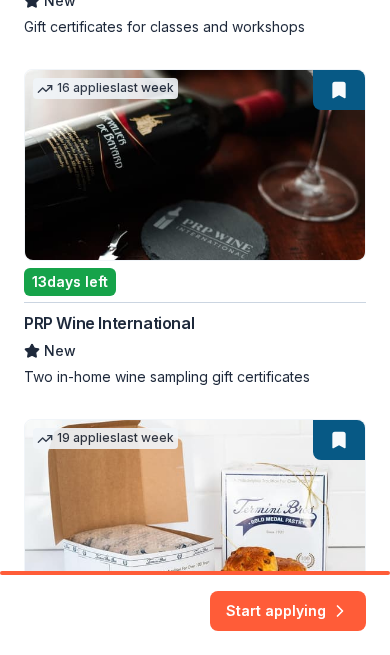 click on "Start applying" at bounding box center (288, 601) 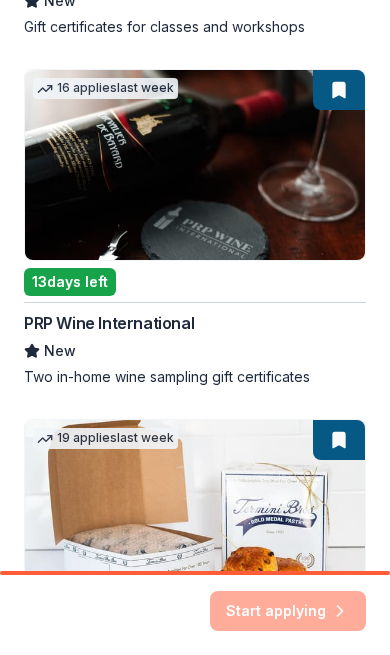 click on "Local Rolling Online app Lillstreet Art Center New Gift certificates for classes and workshops 16   applies  last week 13  days left PRP Wine International New Two in-home wine sampling gift certificates 19   applies  last week Rolling Online app Termini Brothers Bakery New Gift cards, product donations Local Rolling Online app Georgio's Chicago Pizzeria & Pub New Gift certificate(s) Top rated 3   applies  last week 6  days left Online app Casey's 5.0 Donation depends on request" at bounding box center (195, 578) 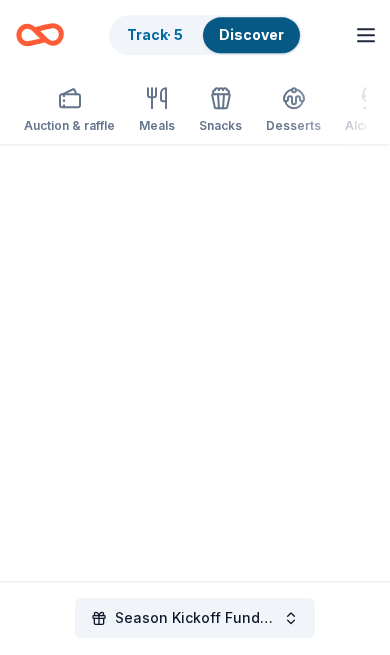 scroll, scrollTop: 90, scrollLeft: 0, axis: vertical 